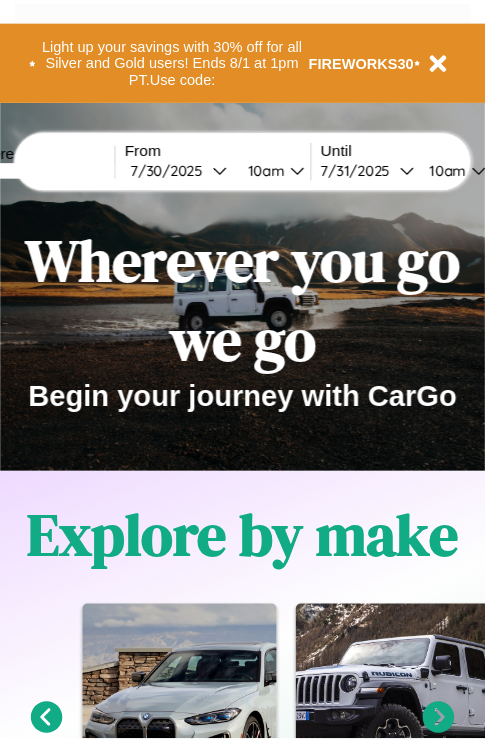 scroll, scrollTop: 0, scrollLeft: 0, axis: both 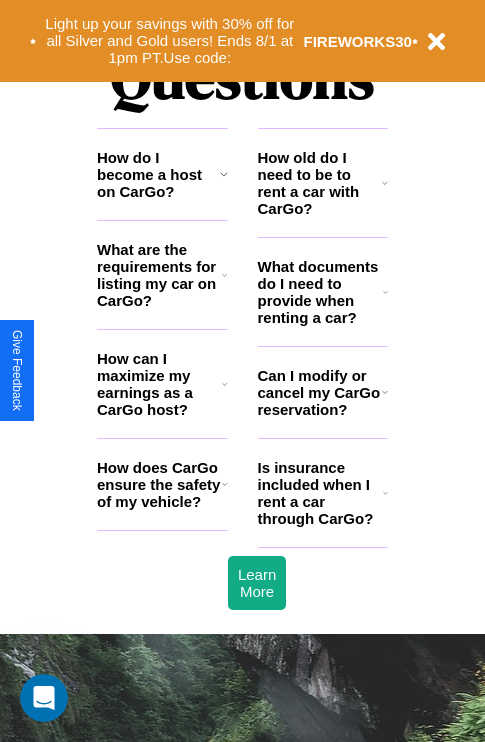 click on "What are the requirements for listing my car on CarGo?" at bounding box center [159, 275] 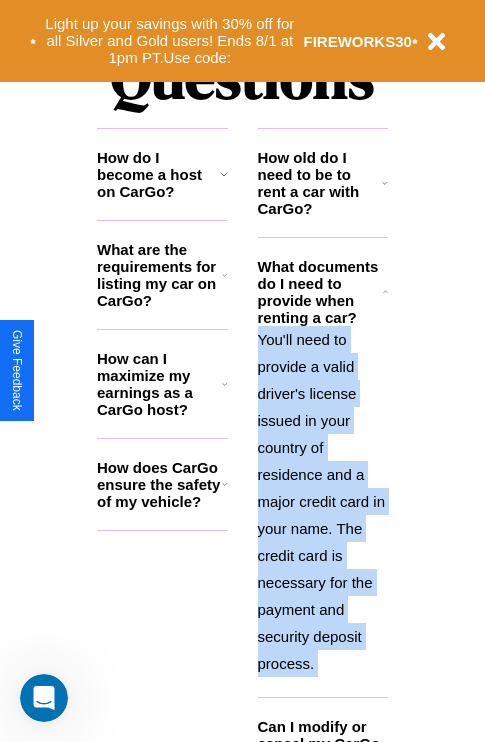 scroll, scrollTop: 2503, scrollLeft: 0, axis: vertical 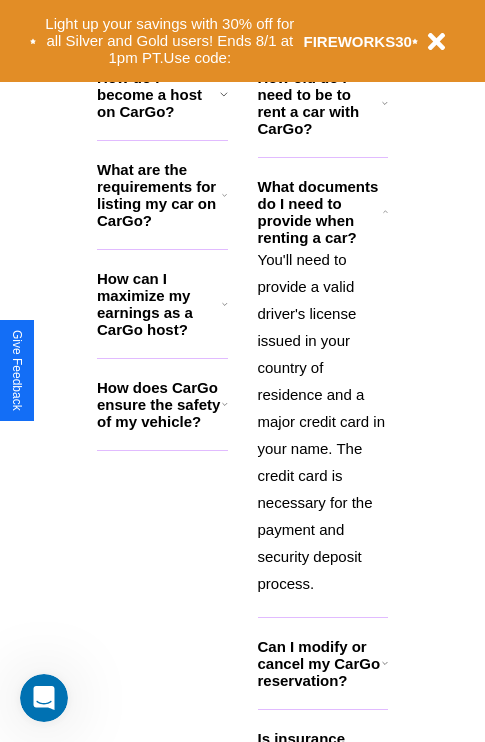 click on "Can I modify or cancel my CarGo reservation?" at bounding box center [320, 663] 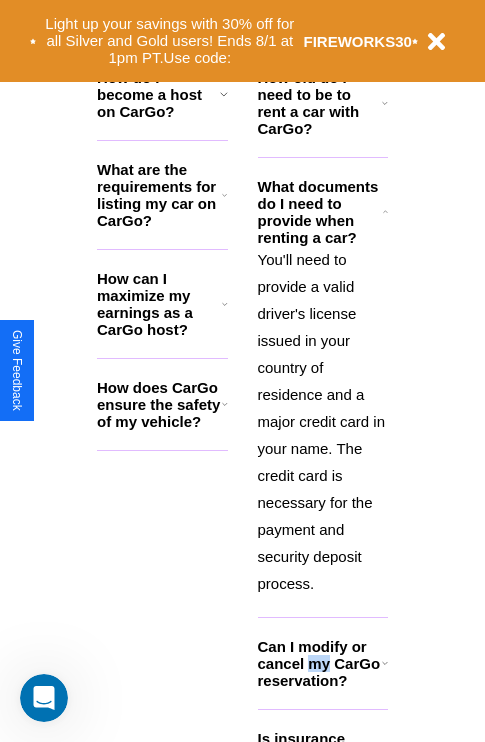 scroll, scrollTop: 2566, scrollLeft: 0, axis: vertical 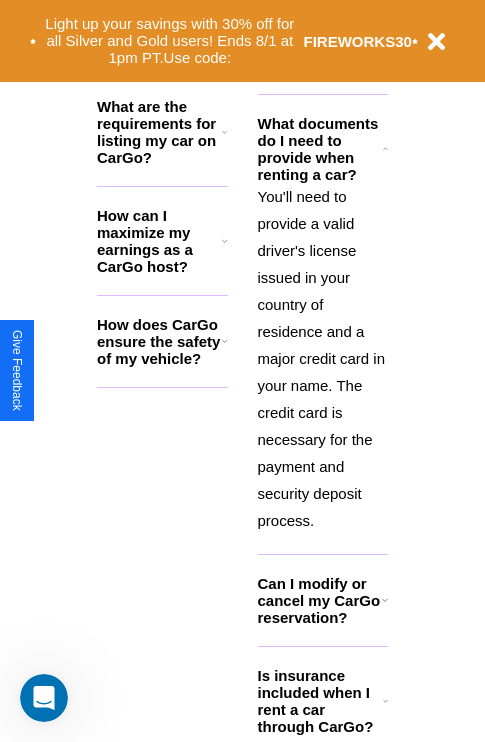 click 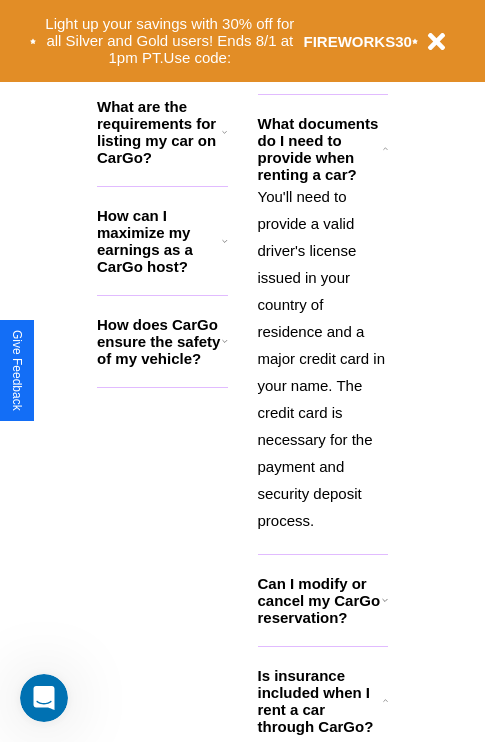 click 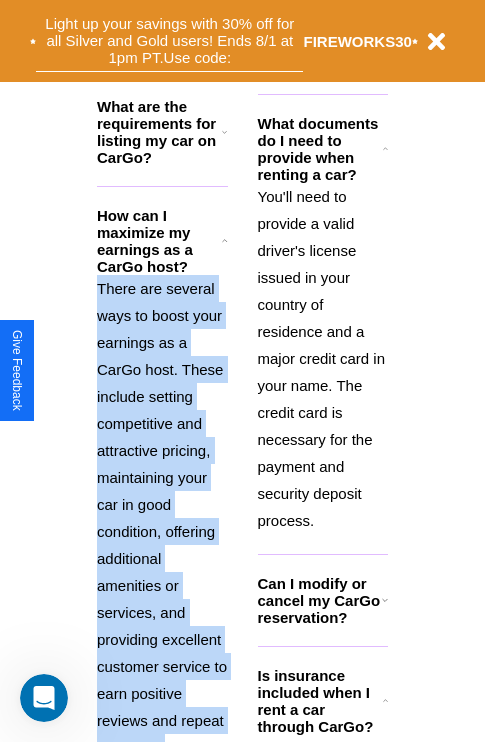 click on "Light up your savings with 30% off for all Silver and Gold users! Ends 8/1 at 1pm PT.  Use code:" at bounding box center (169, 41) 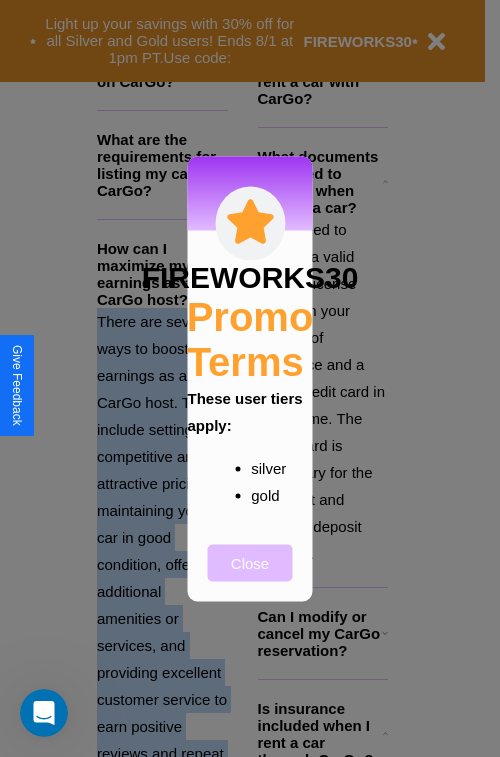 click on "Close" at bounding box center (250, 562) 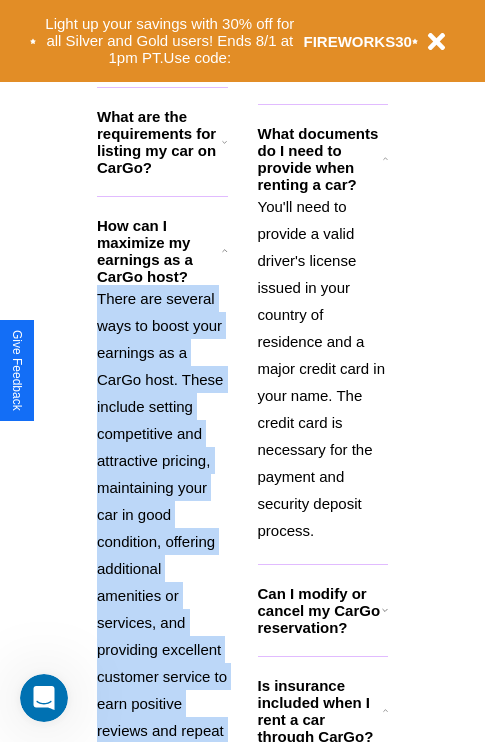 scroll, scrollTop: 308, scrollLeft: 0, axis: vertical 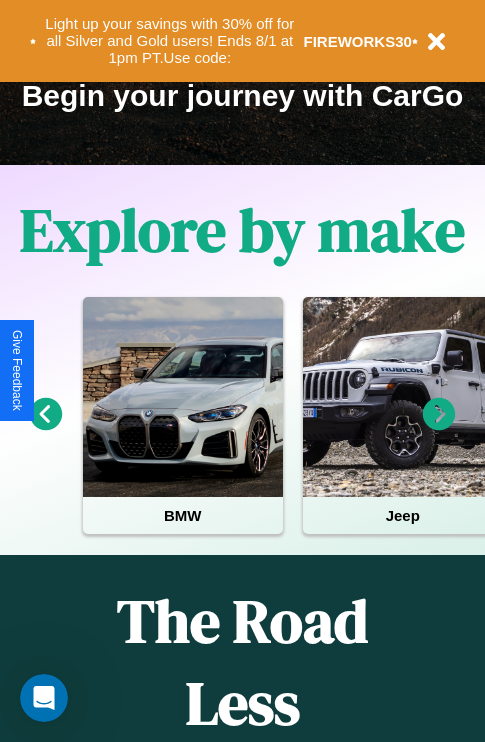 click 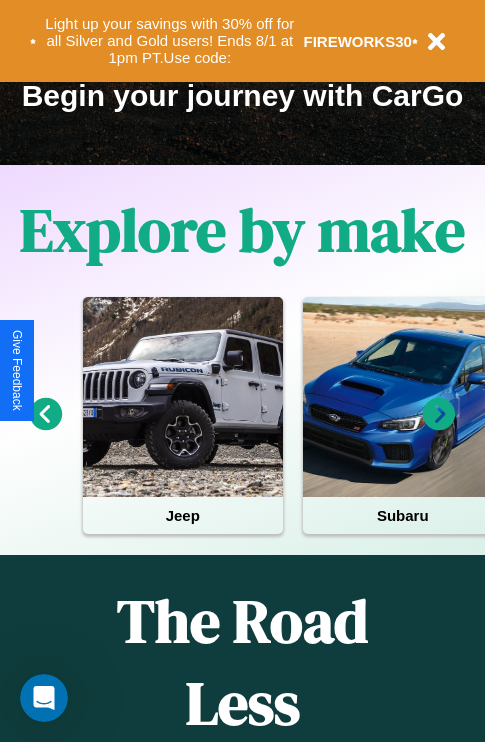 click 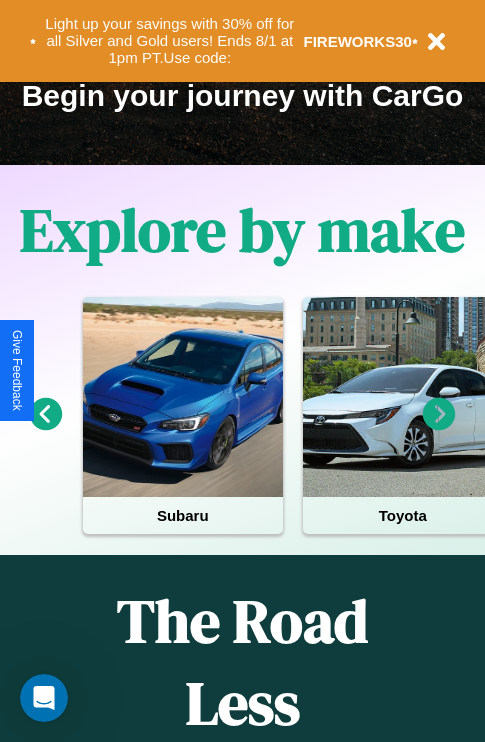 click 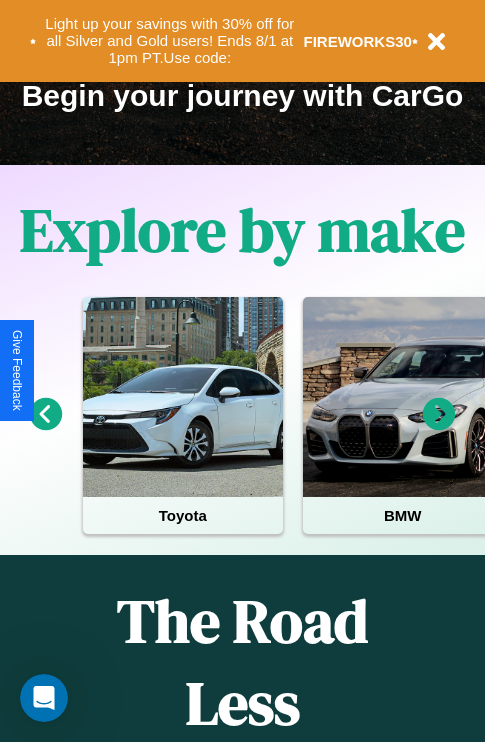 scroll, scrollTop: 0, scrollLeft: 0, axis: both 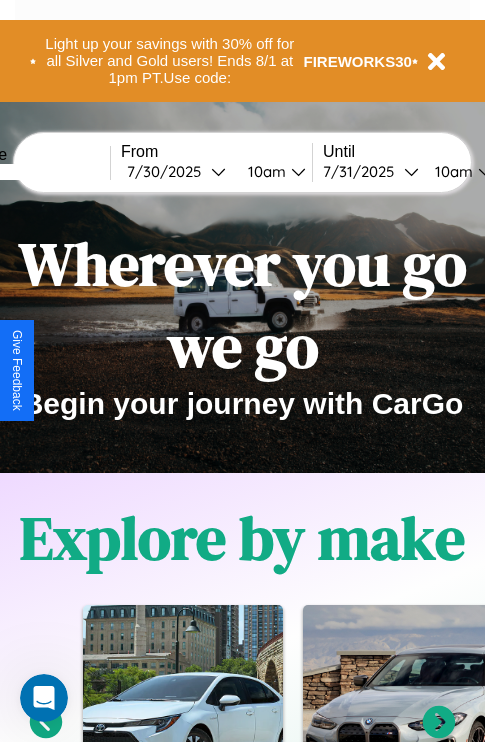 click at bounding box center (35, 172) 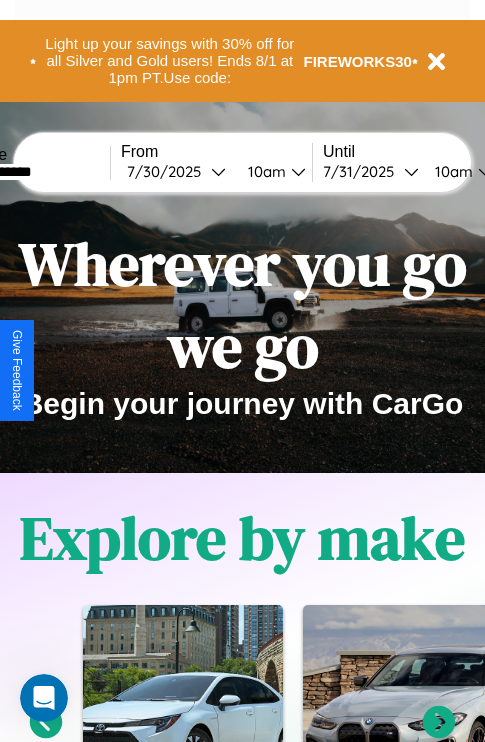 type on "**********" 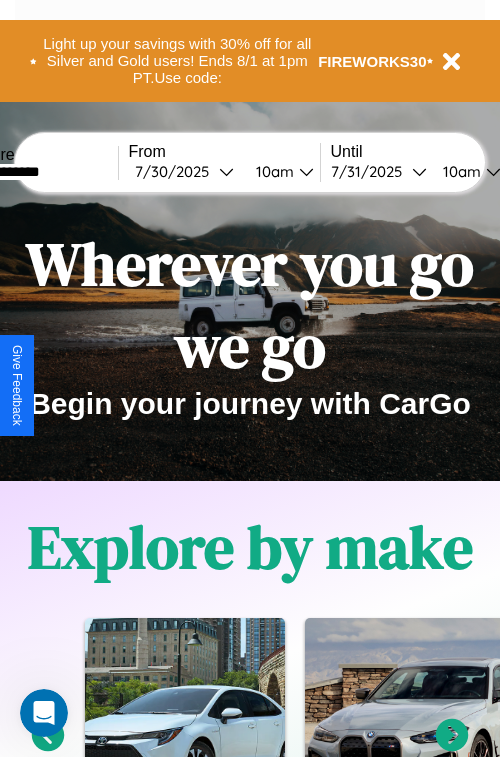 select on "*" 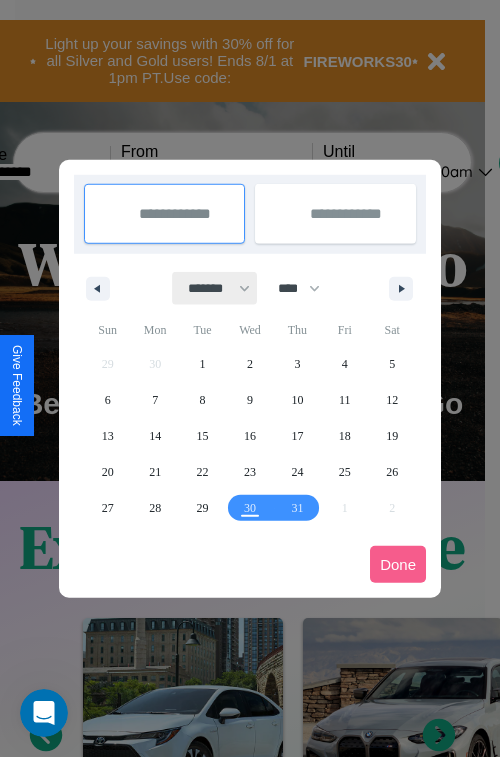 click on "******* ******** ***** ***** *** **** **** ****** ********* ******* ******** ********" at bounding box center [215, 288] 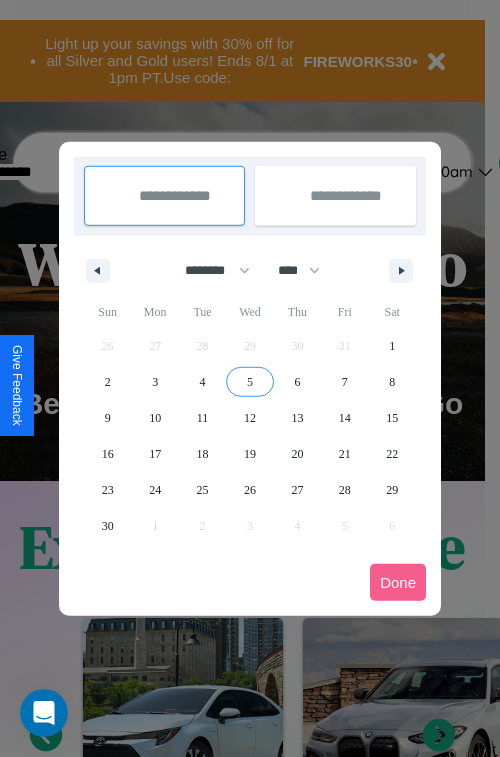 click on "5" at bounding box center (250, 382) 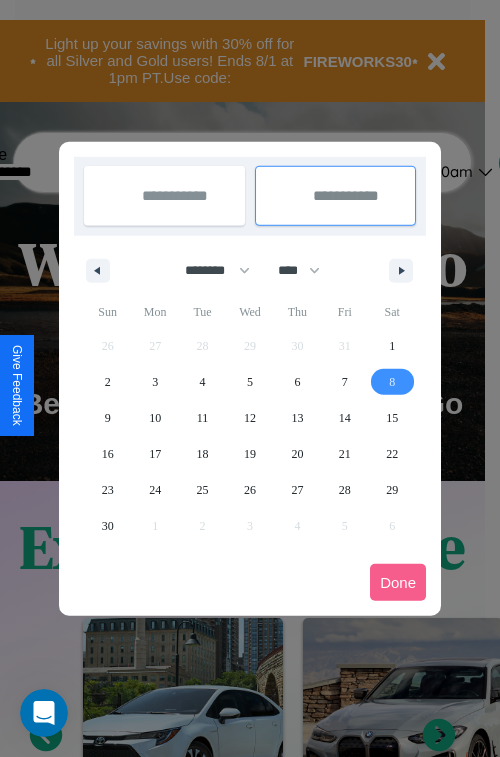 click on "8" at bounding box center (392, 382) 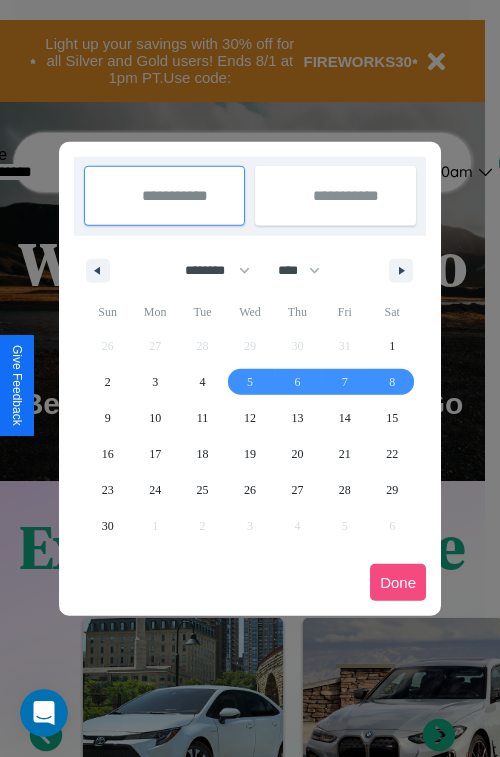 click on "Done" at bounding box center [398, 582] 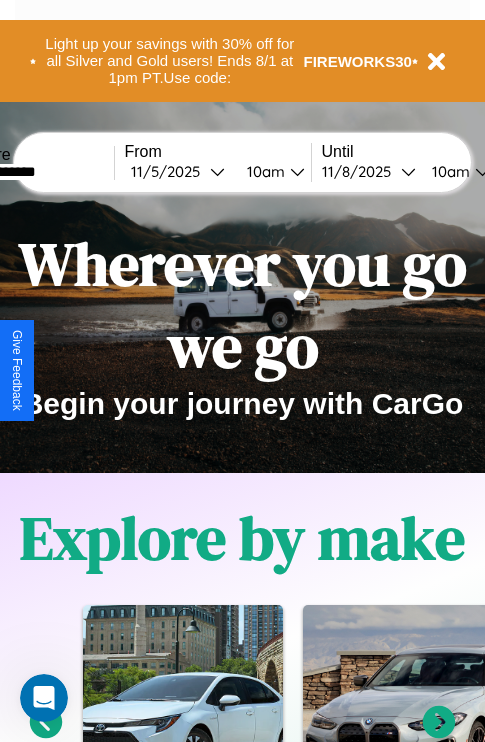 scroll, scrollTop: 0, scrollLeft: 71, axis: horizontal 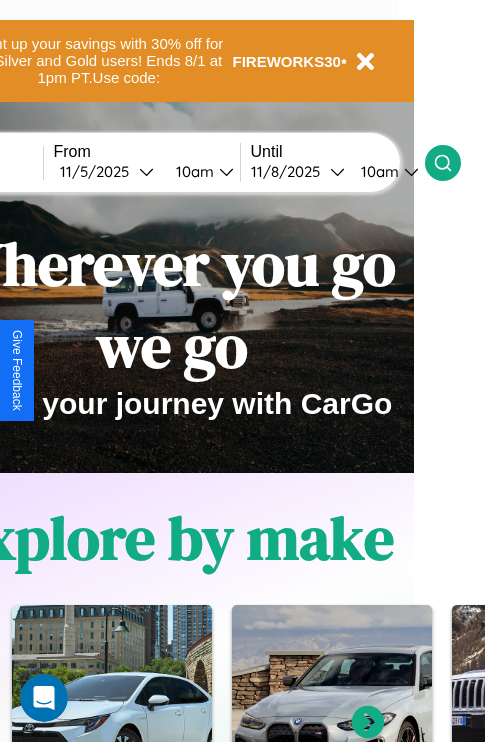 click 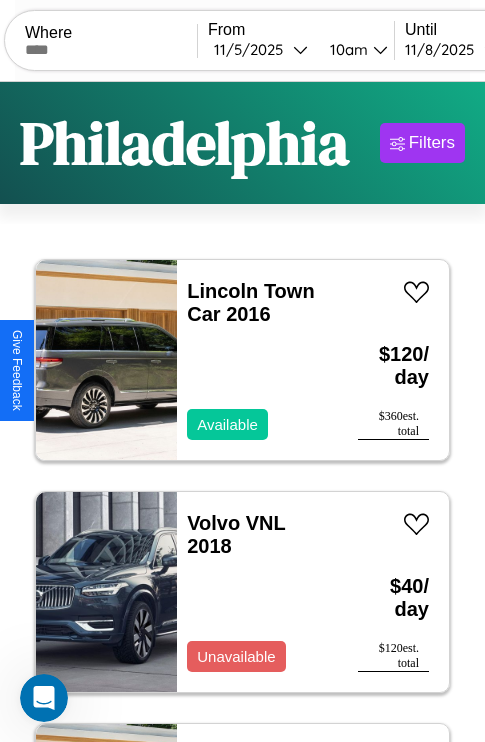 scroll, scrollTop: 79, scrollLeft: 0, axis: vertical 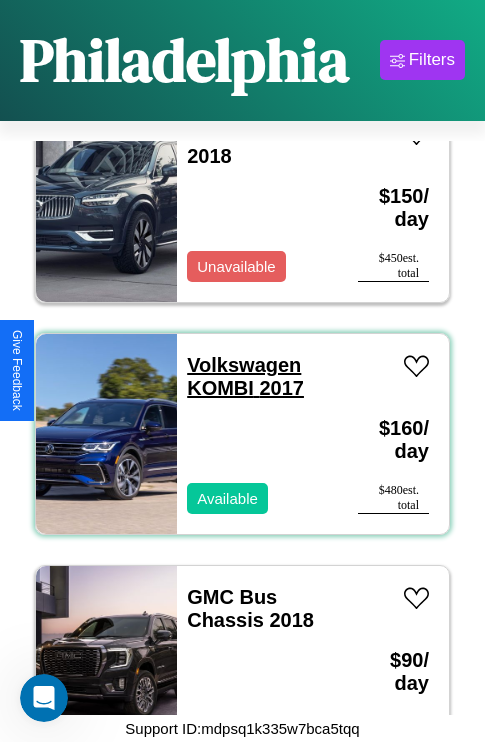 click on "Volkswagen   KOMBI   2017" at bounding box center [245, 376] 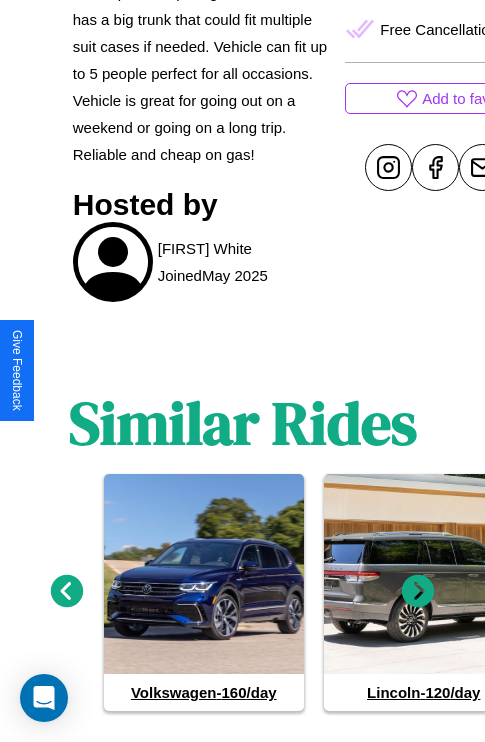scroll, scrollTop: 975, scrollLeft: 0, axis: vertical 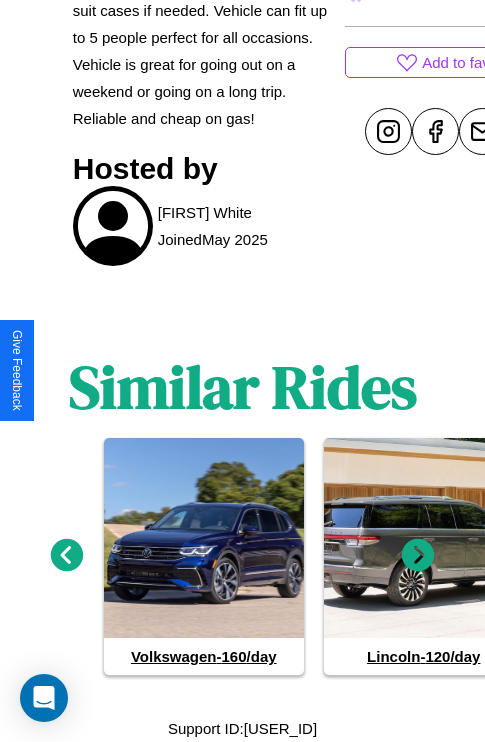 click 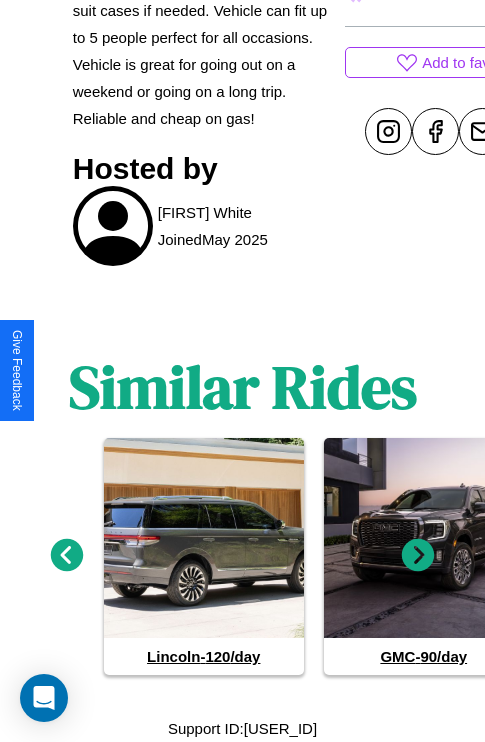 click 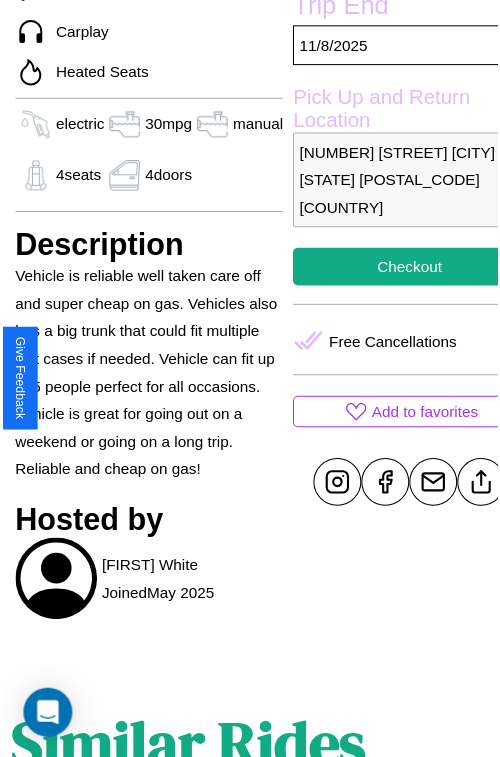 scroll, scrollTop: 525, scrollLeft: 80, axis: both 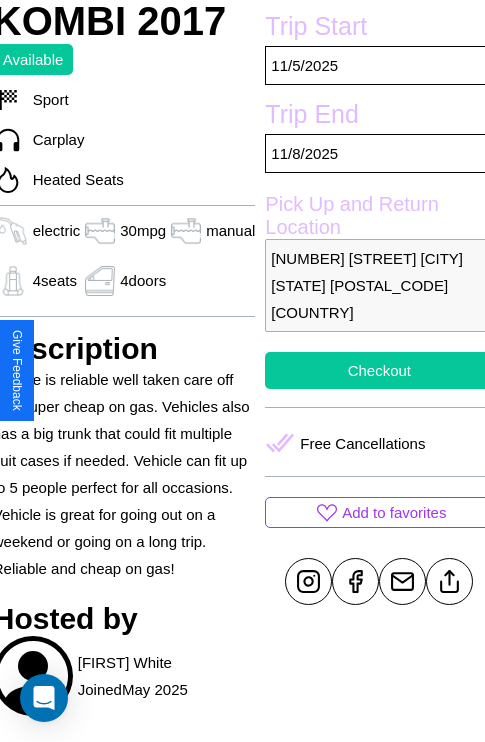 click on "Checkout" at bounding box center [379, 370] 